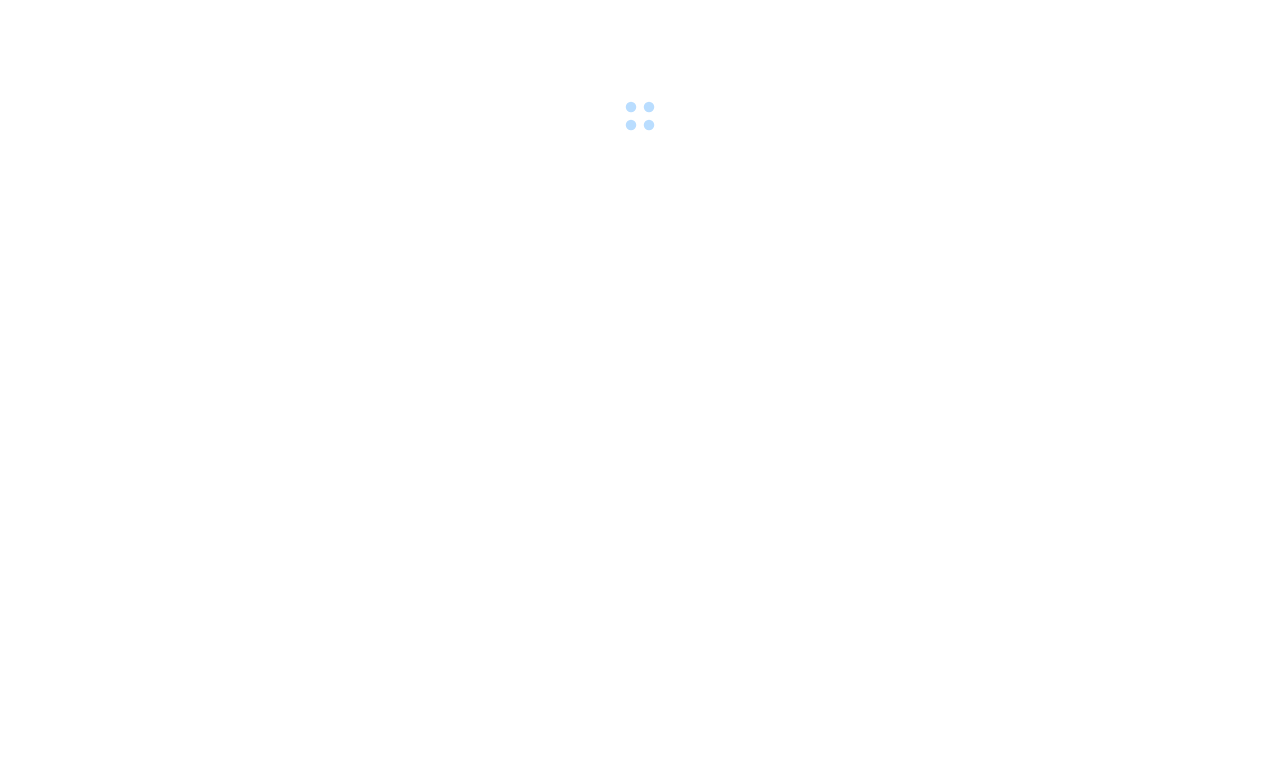 scroll, scrollTop: 0, scrollLeft: 0, axis: both 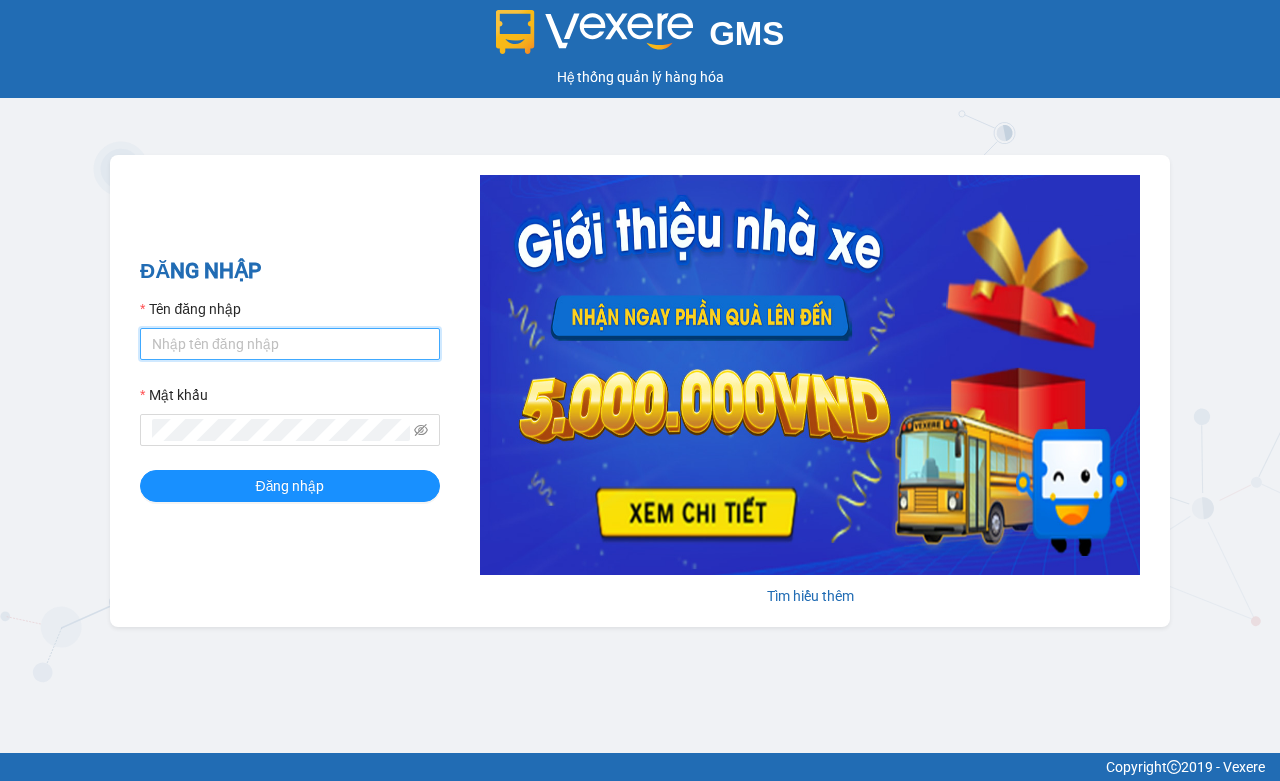 click on "Tên đăng nhập" at bounding box center [290, 344] 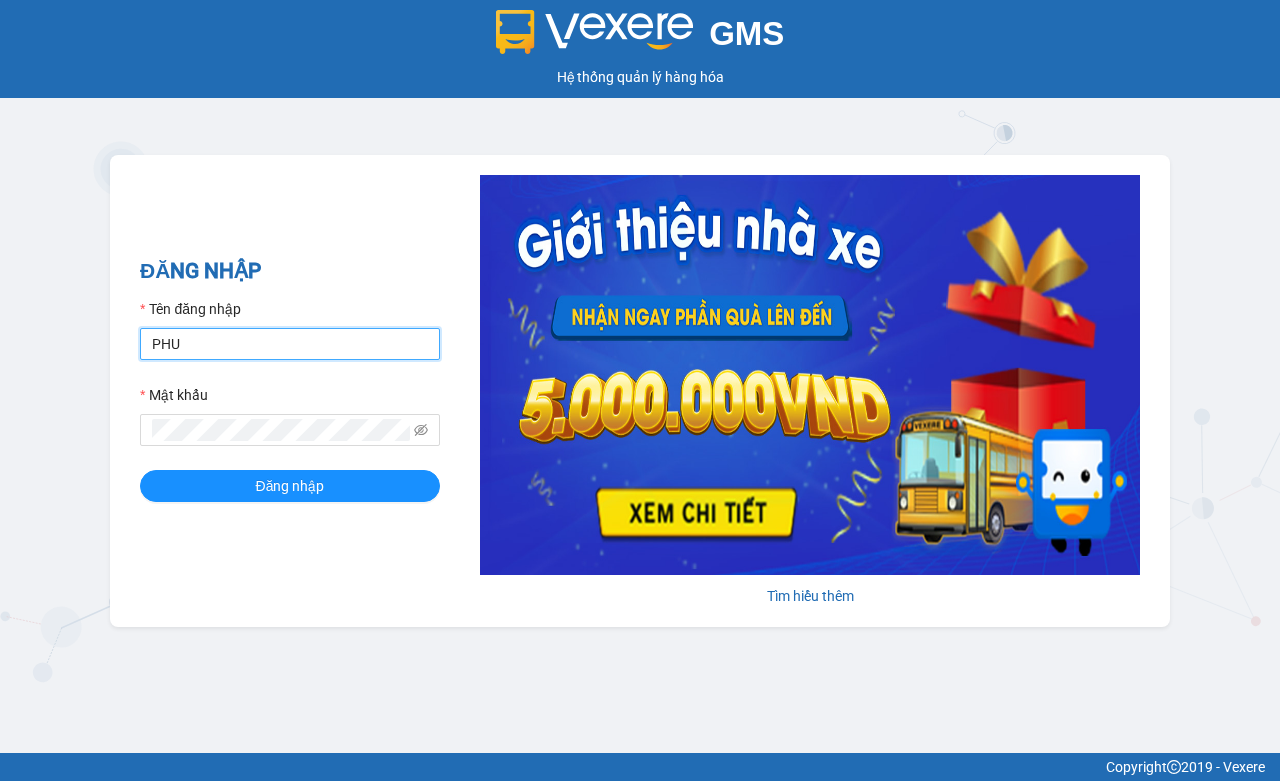 type on "phuongtram.lienhung" 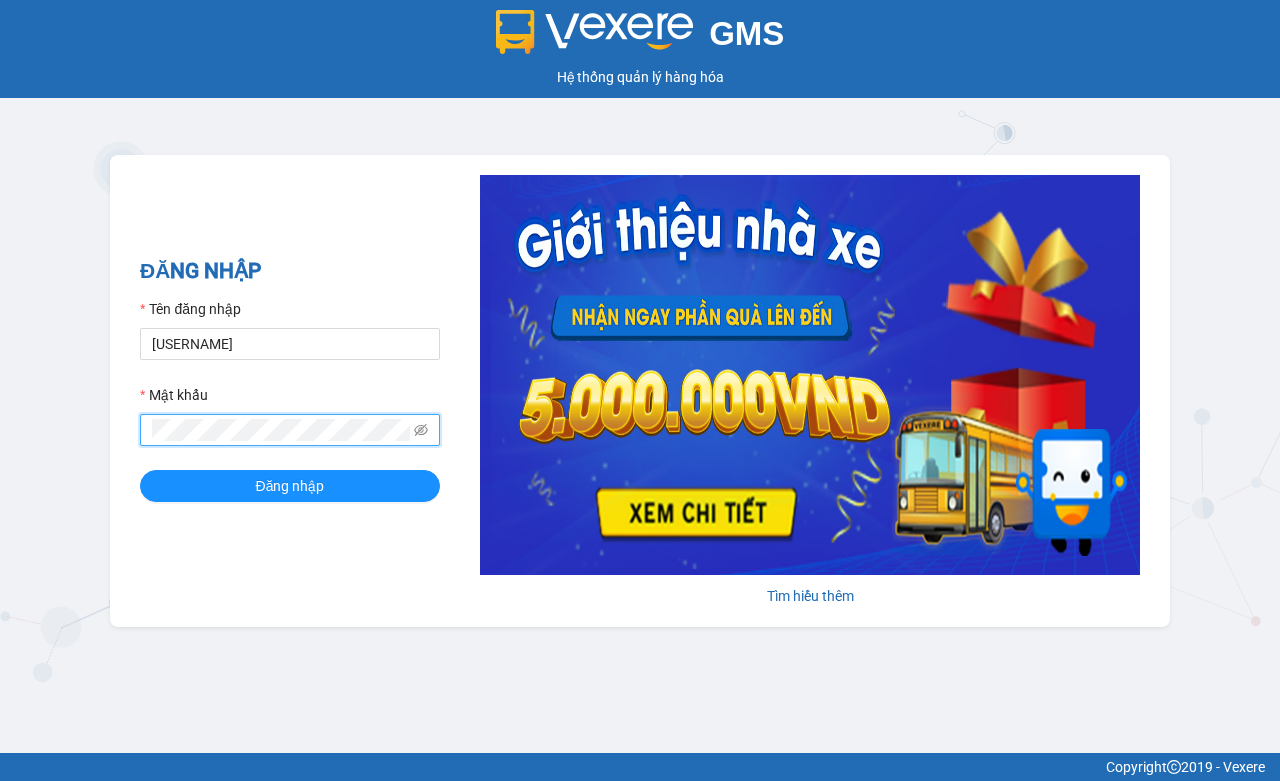 click on "Đăng nhập" at bounding box center (290, 486) 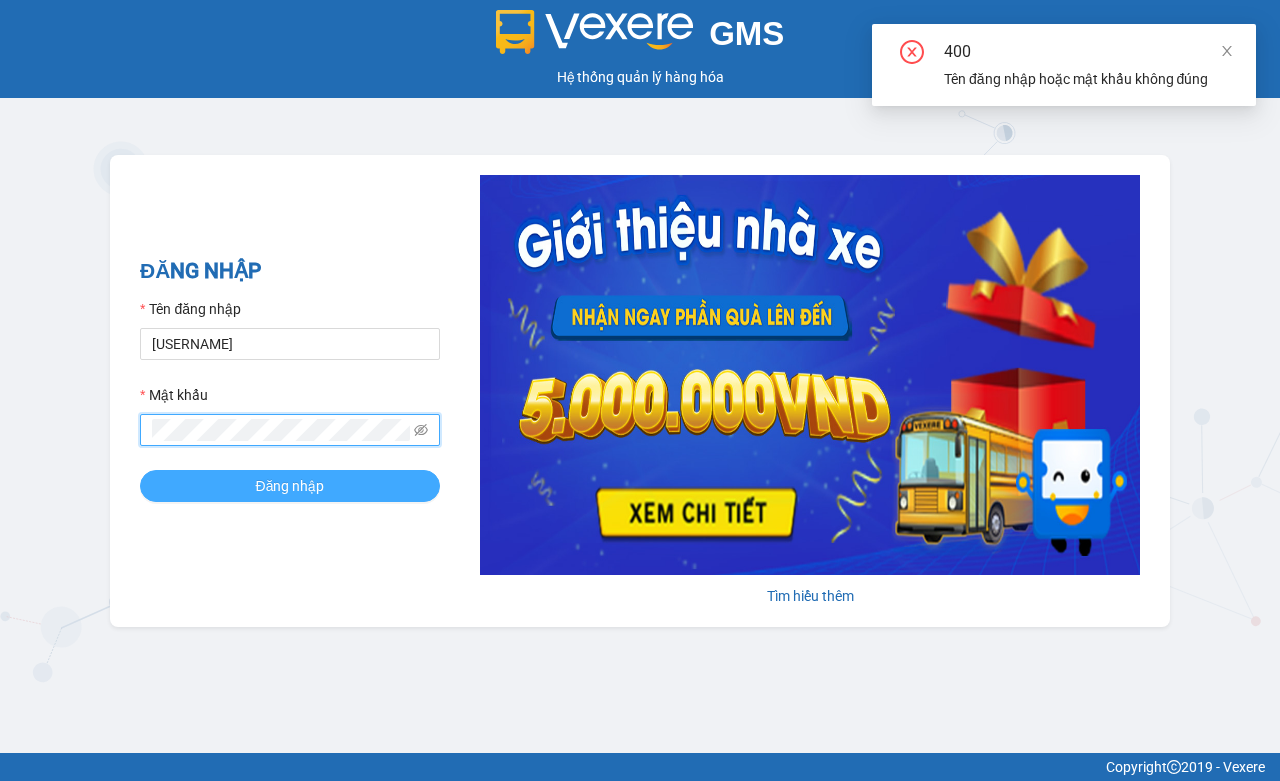 click on "Đăng nhập" at bounding box center [290, 486] 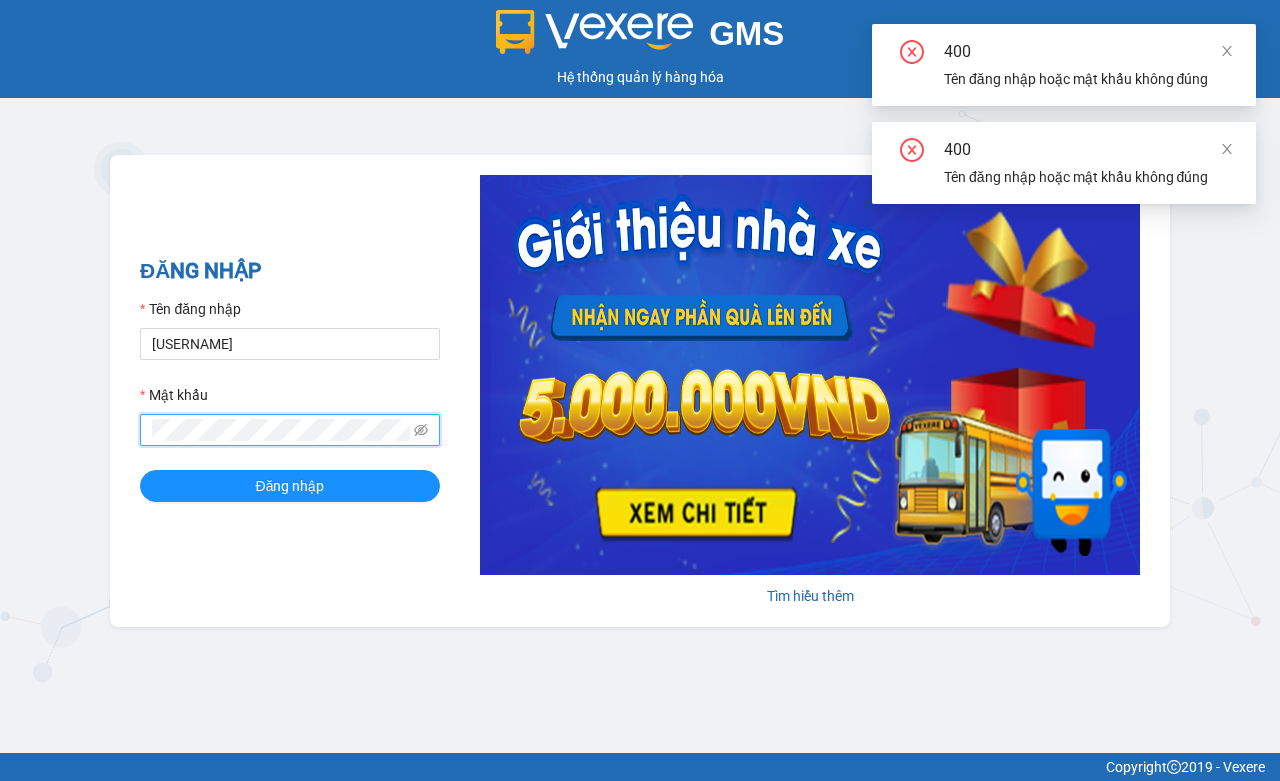 click on "GMS Hệ thống quản lý hàng hóa ĐĂNG NHẬP Tên đăng nhập phuongtram.lienhung Mật khẩu Đăng nhập Tìm hiểu thêm" at bounding box center (640, 376) 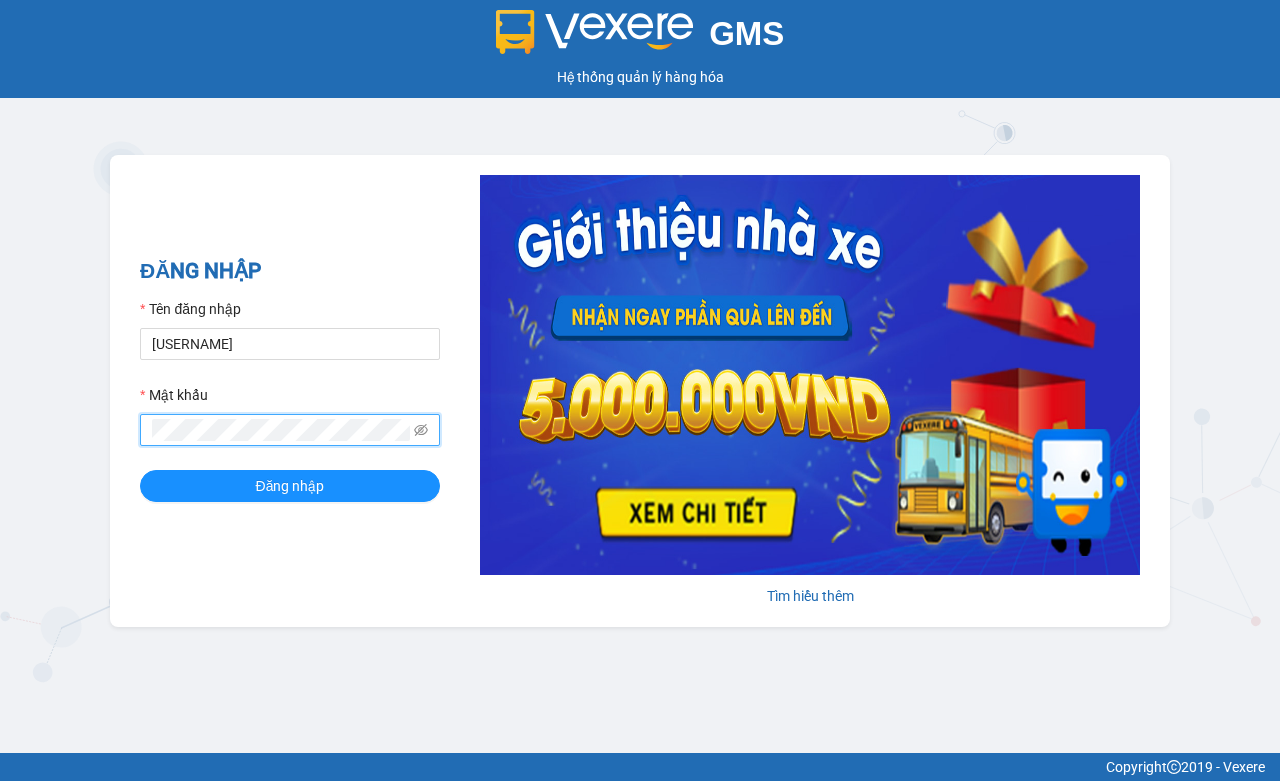 click on "Đăng nhập" at bounding box center (290, 486) 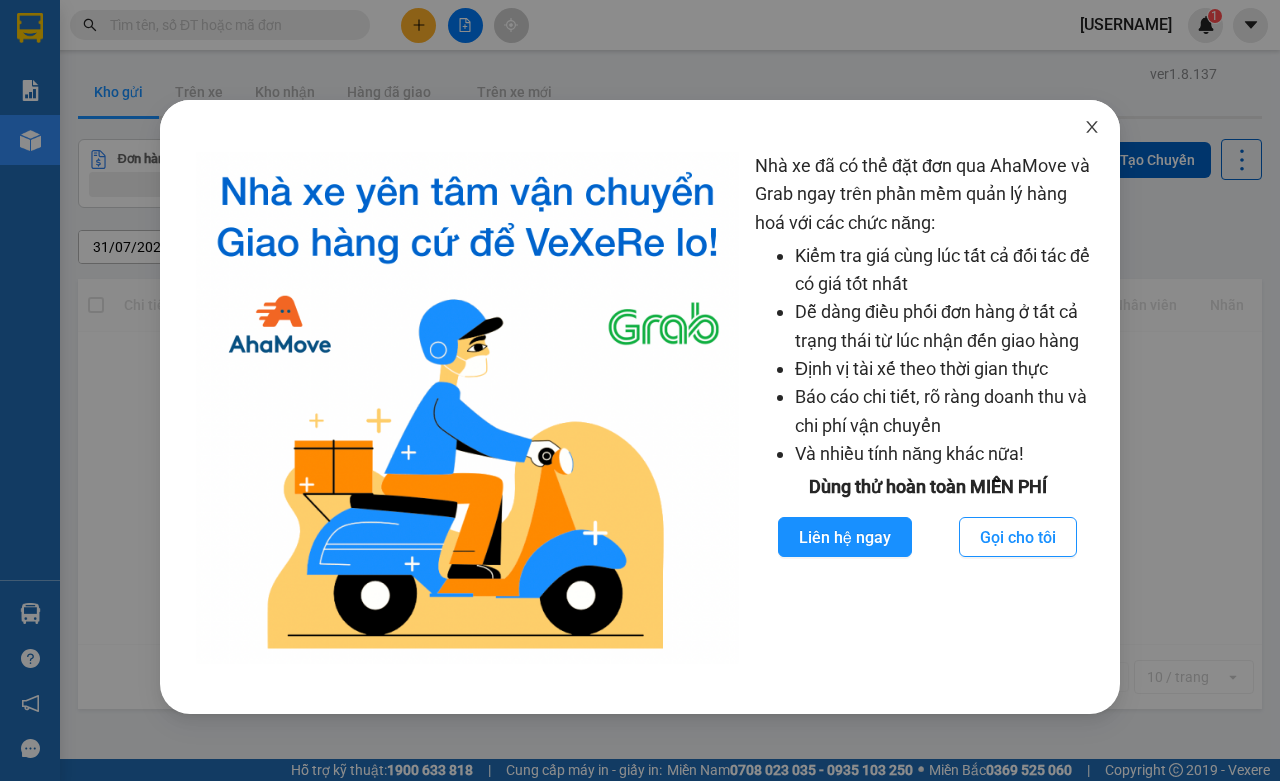 drag, startPoint x: 1091, startPoint y: 127, endPoint x: 498, endPoint y: 156, distance: 593.7087 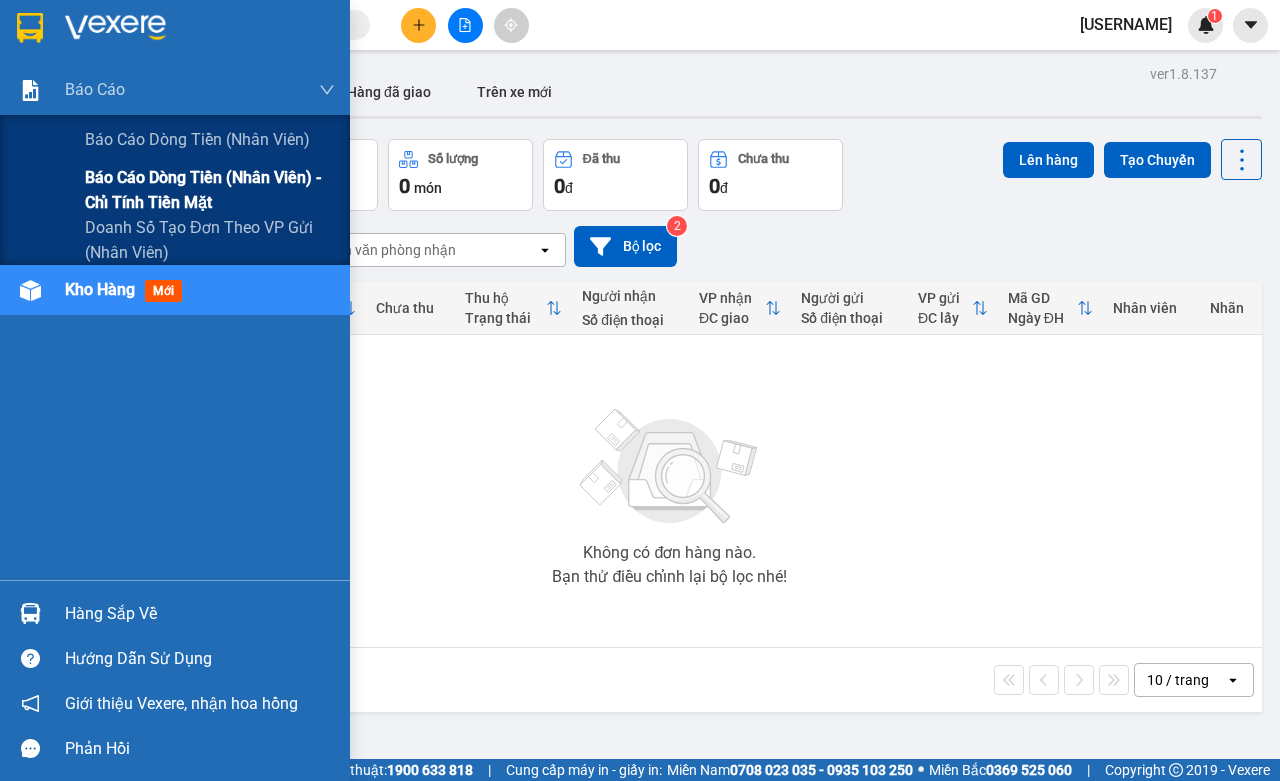 click on "Báo cáo dòng tiền (nhân viên) - chỉ tính tiền mặt" at bounding box center (210, 190) 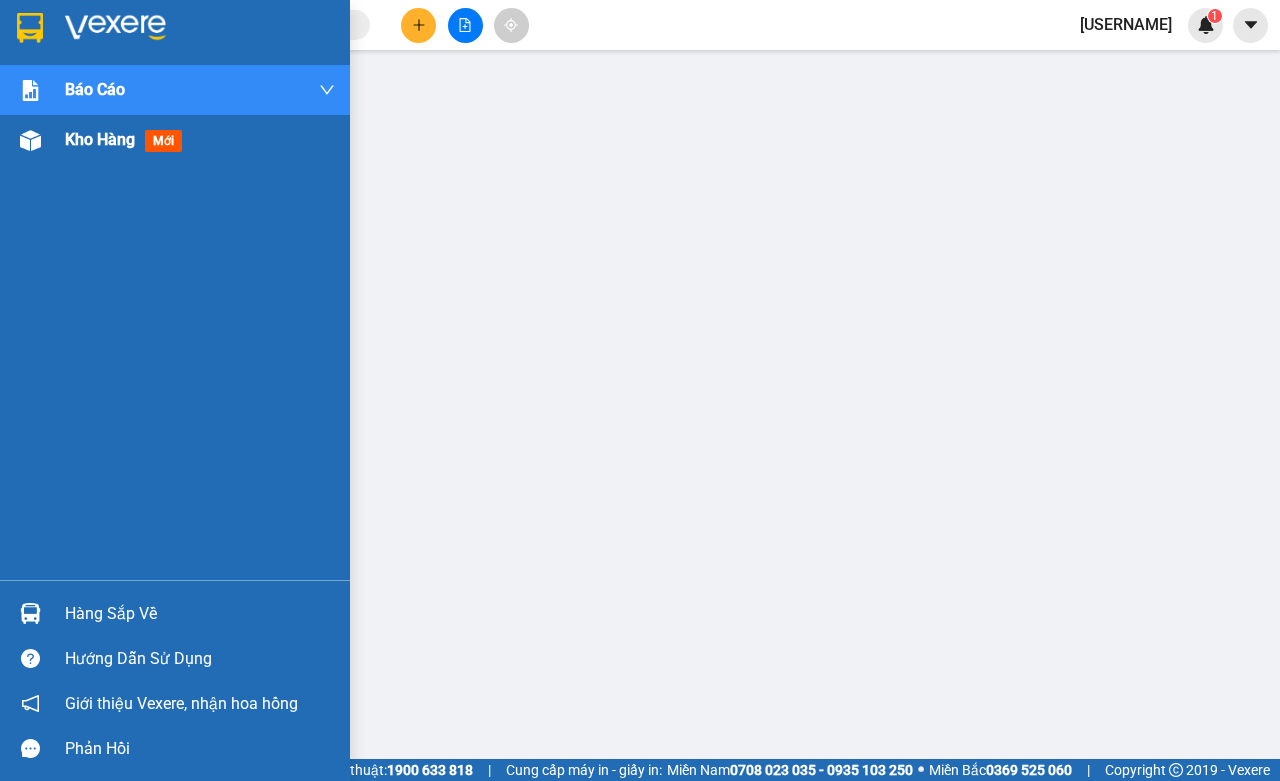 click on "Kho hàng" at bounding box center (100, 139) 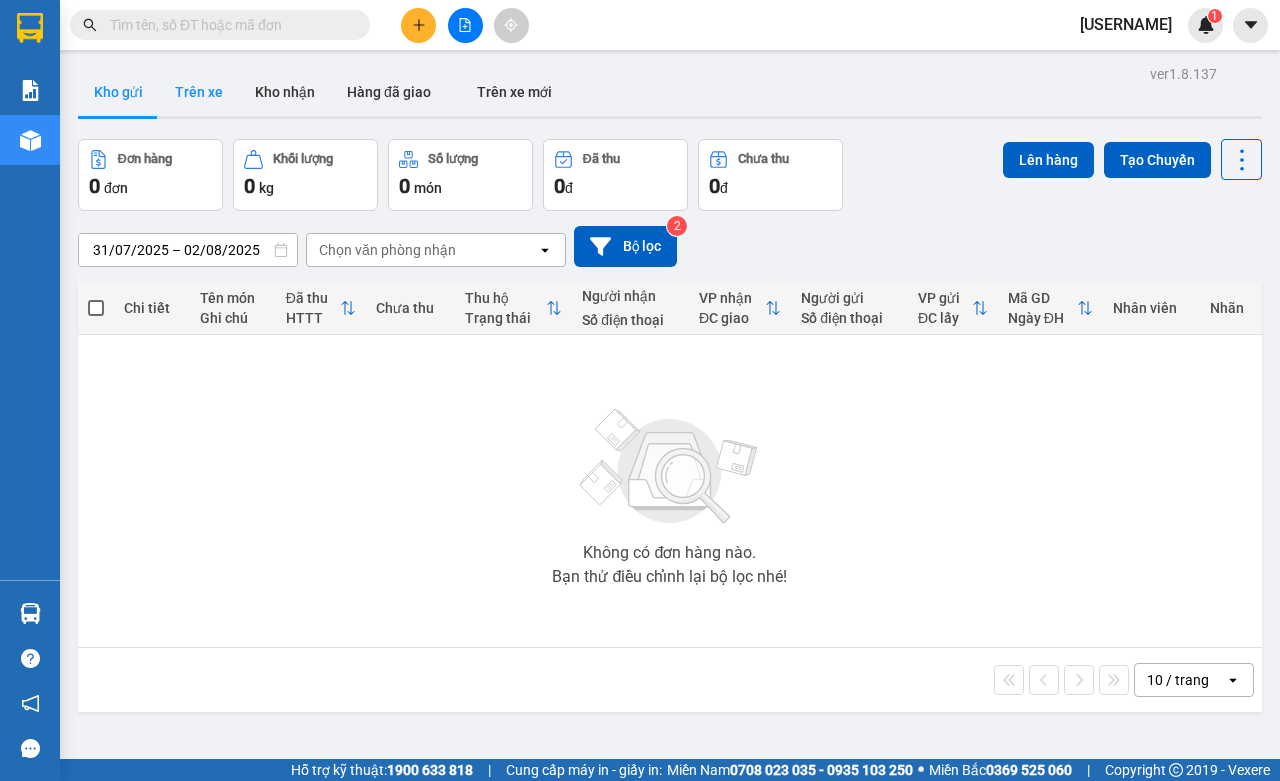 click on "Trên xe" at bounding box center [199, 92] 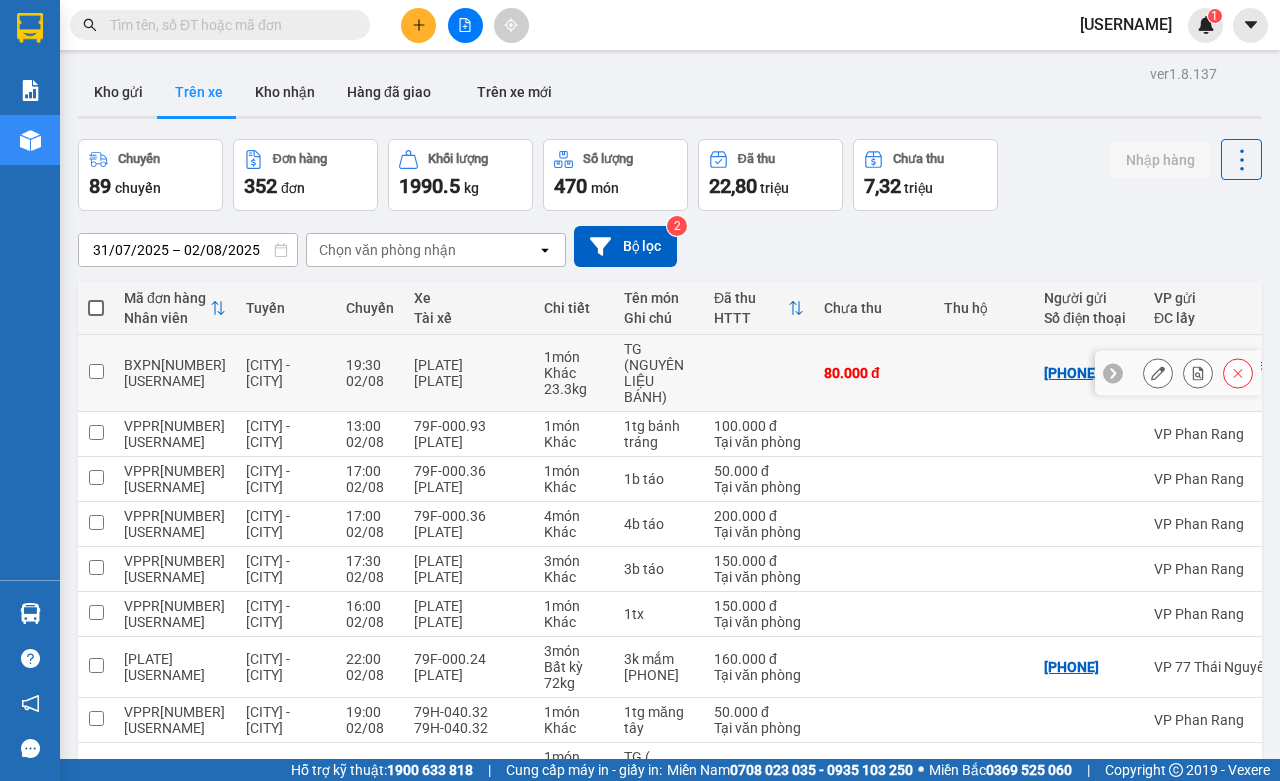 click at bounding box center [759, 373] 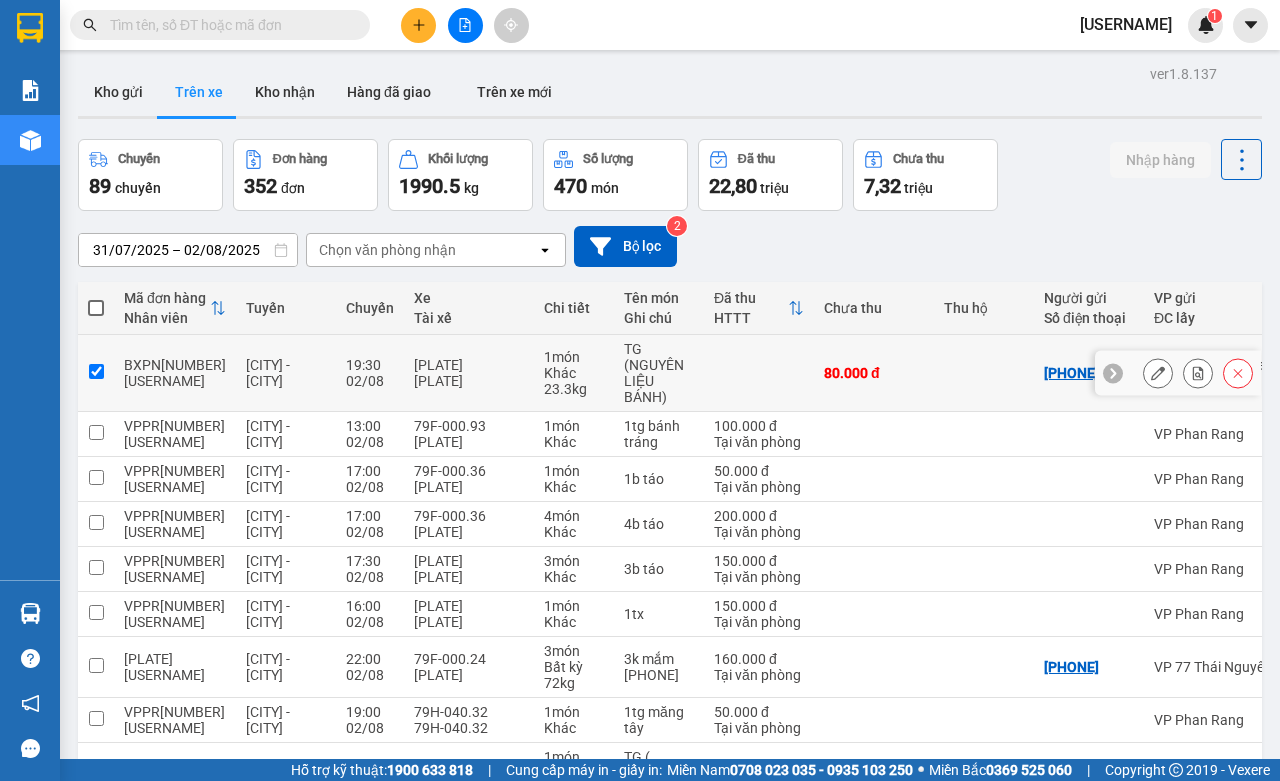 checkbox on "true" 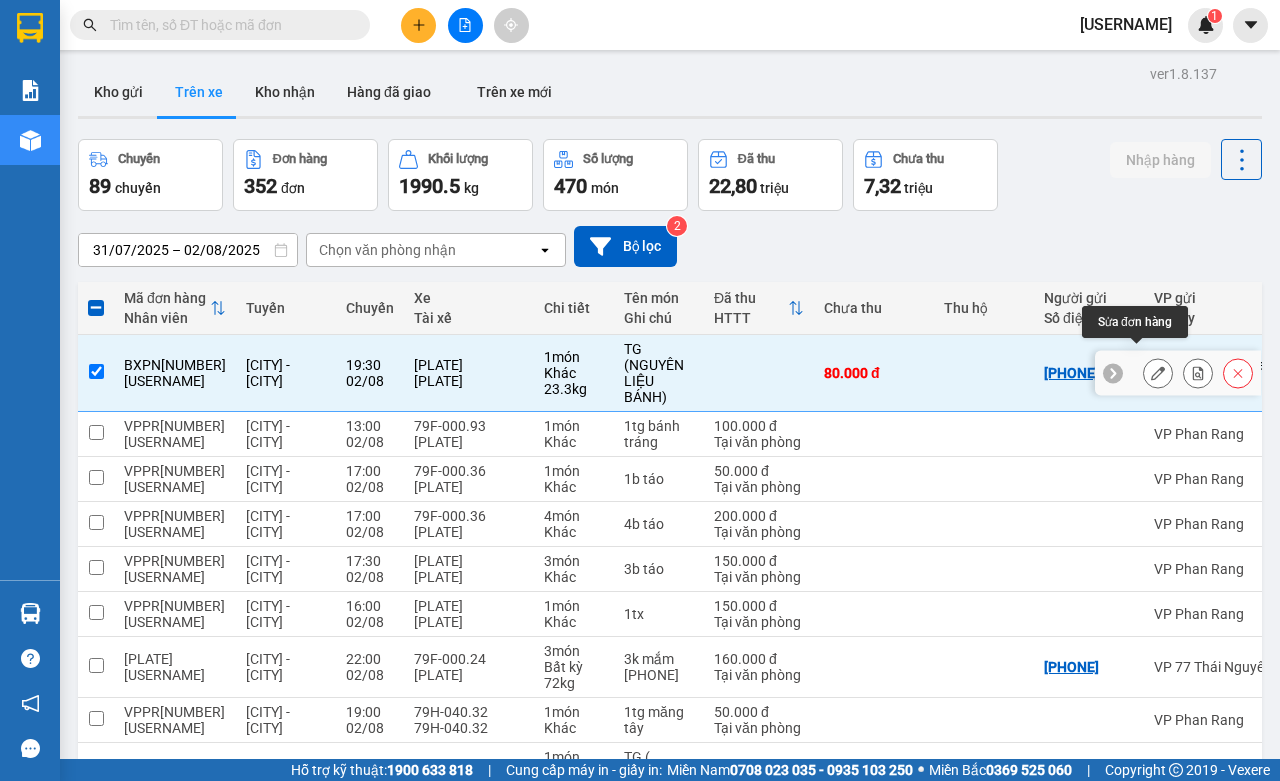 click 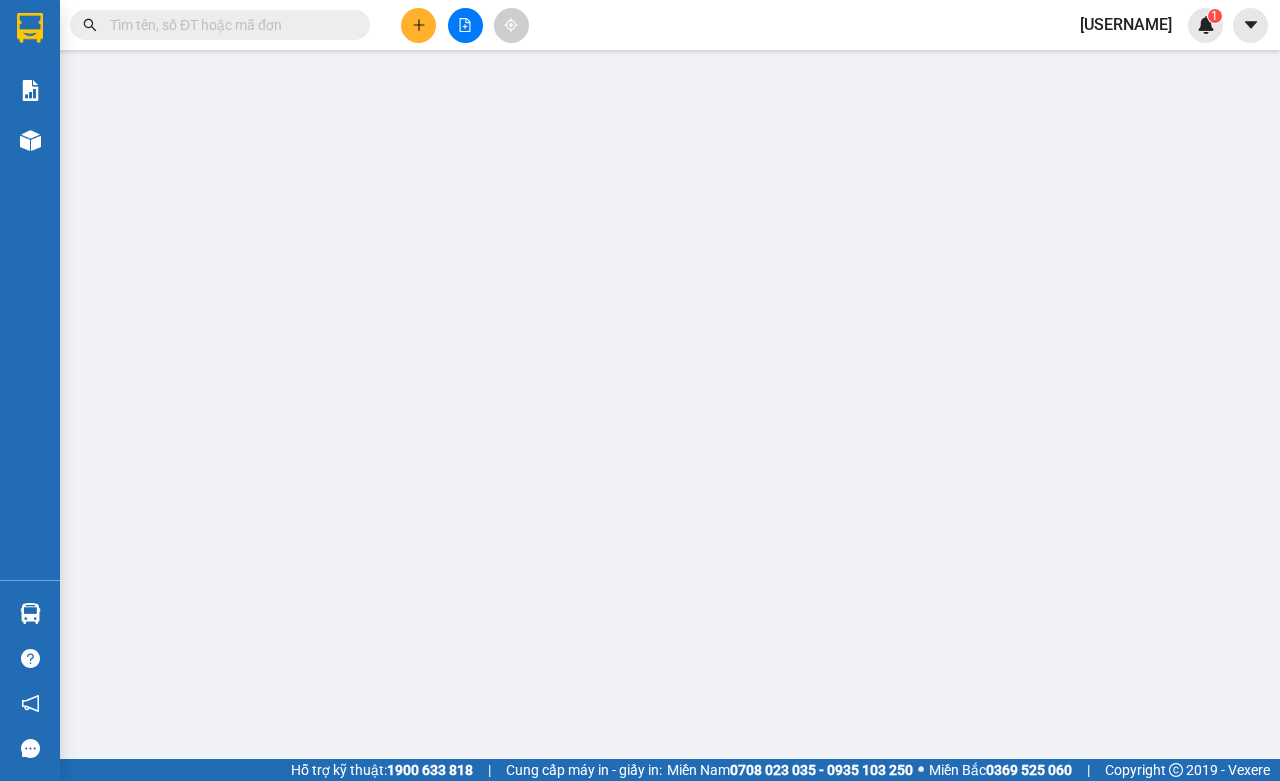 type on "0766681579" 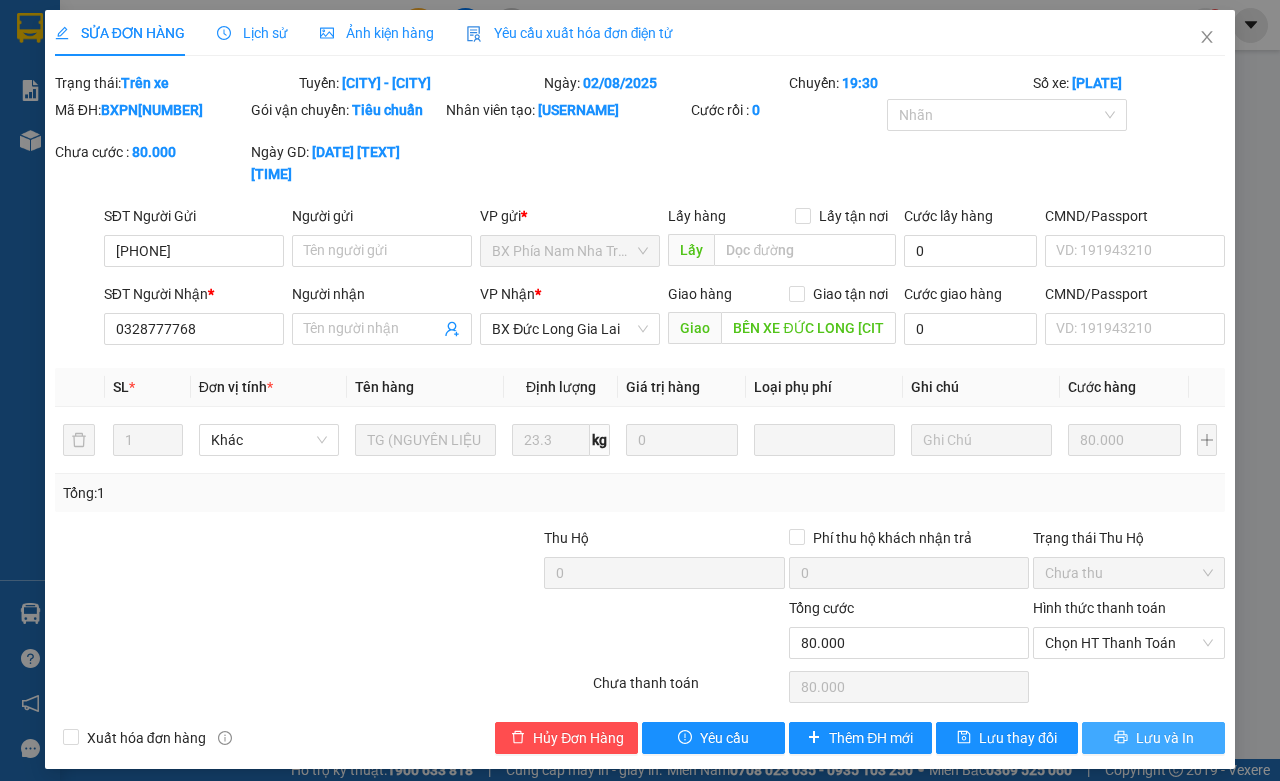 click on "Lưu và In" at bounding box center (1165, 738) 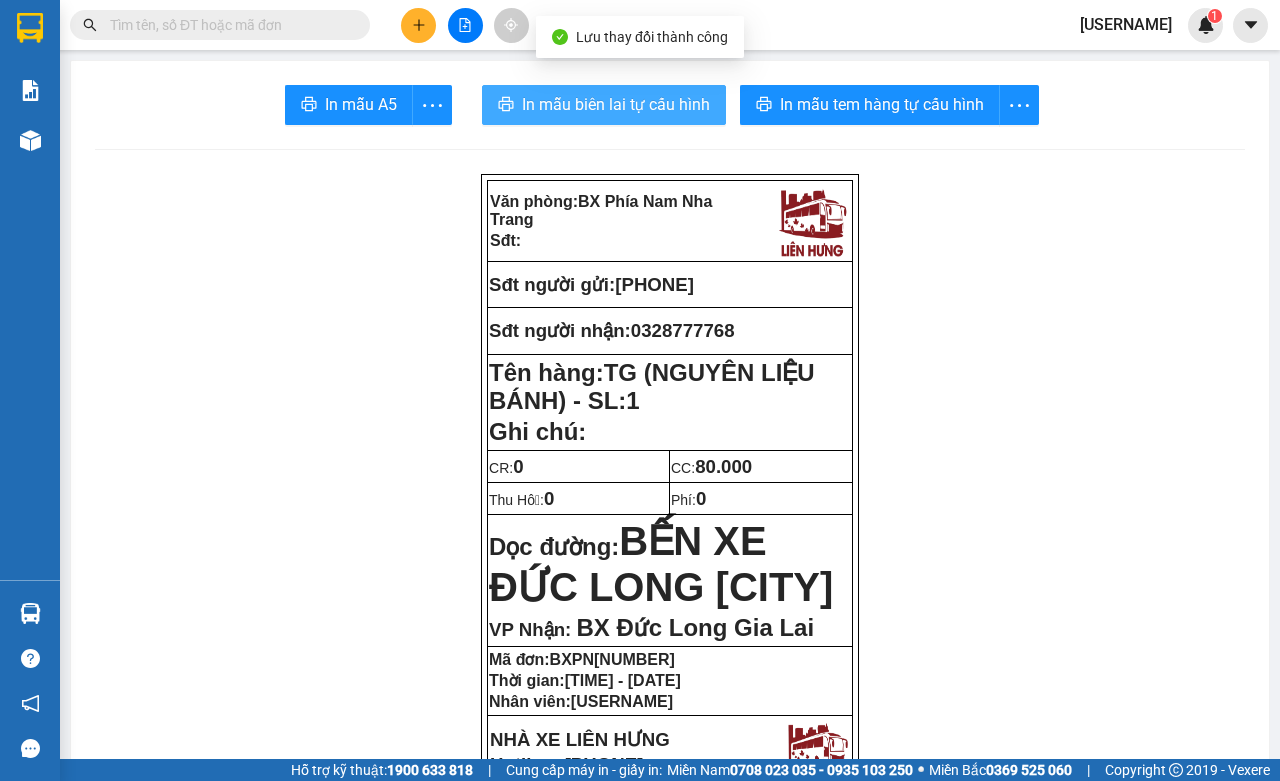 click on "In mẫu biên lai tự cấu hình" at bounding box center (604, 105) 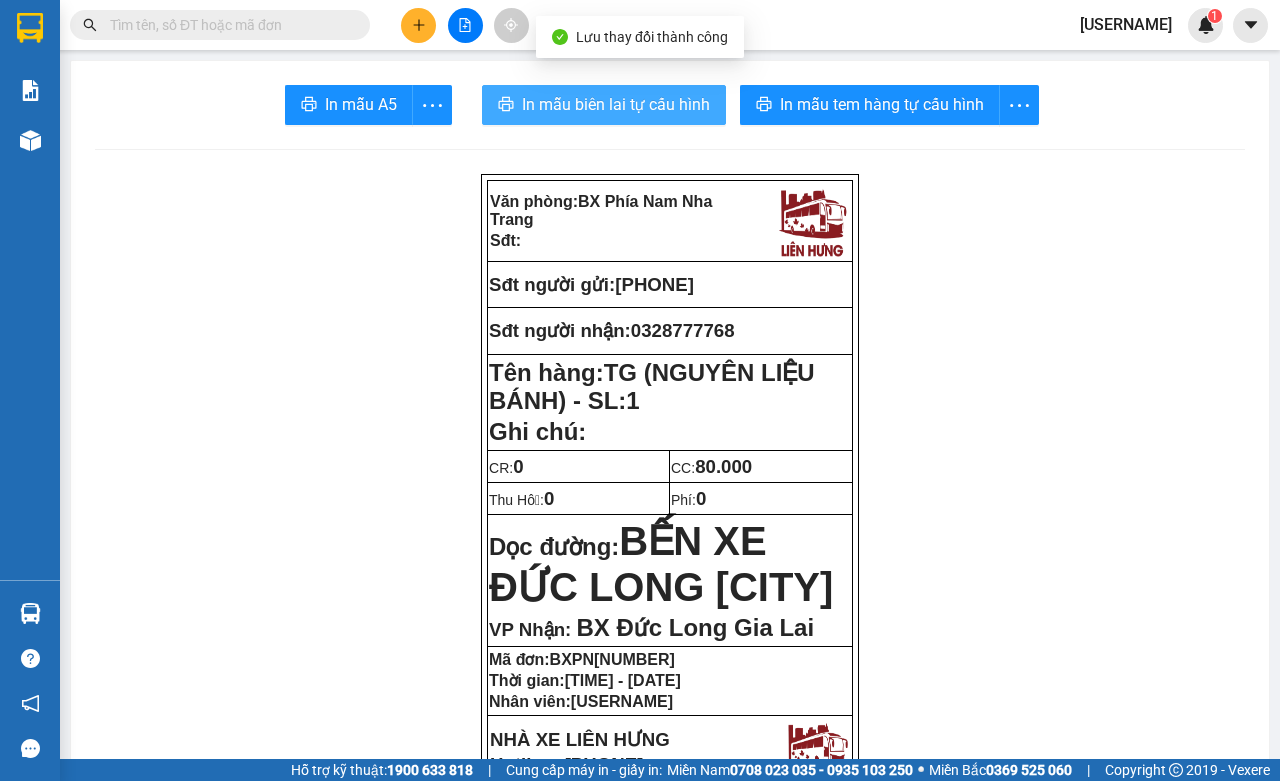 scroll, scrollTop: 0, scrollLeft: 0, axis: both 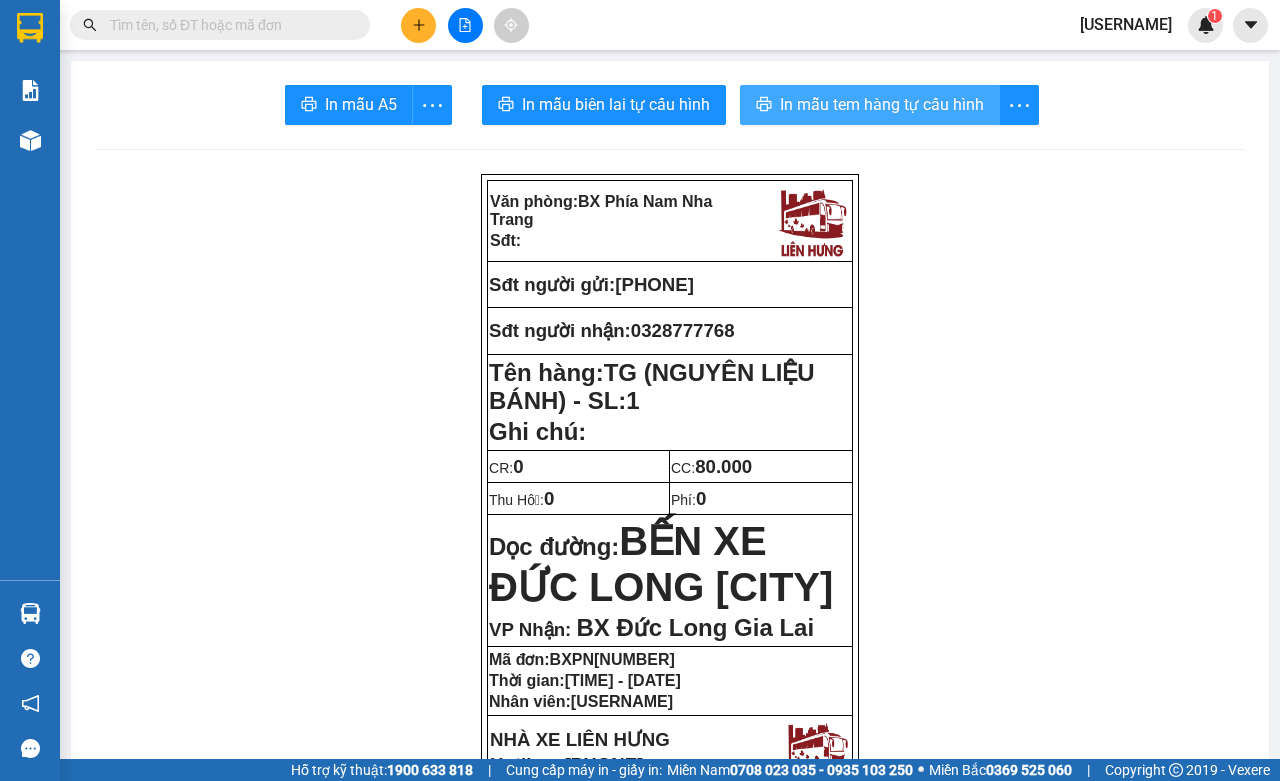 drag, startPoint x: 847, startPoint y: 103, endPoint x: 715, endPoint y: 31, distance: 150.35957 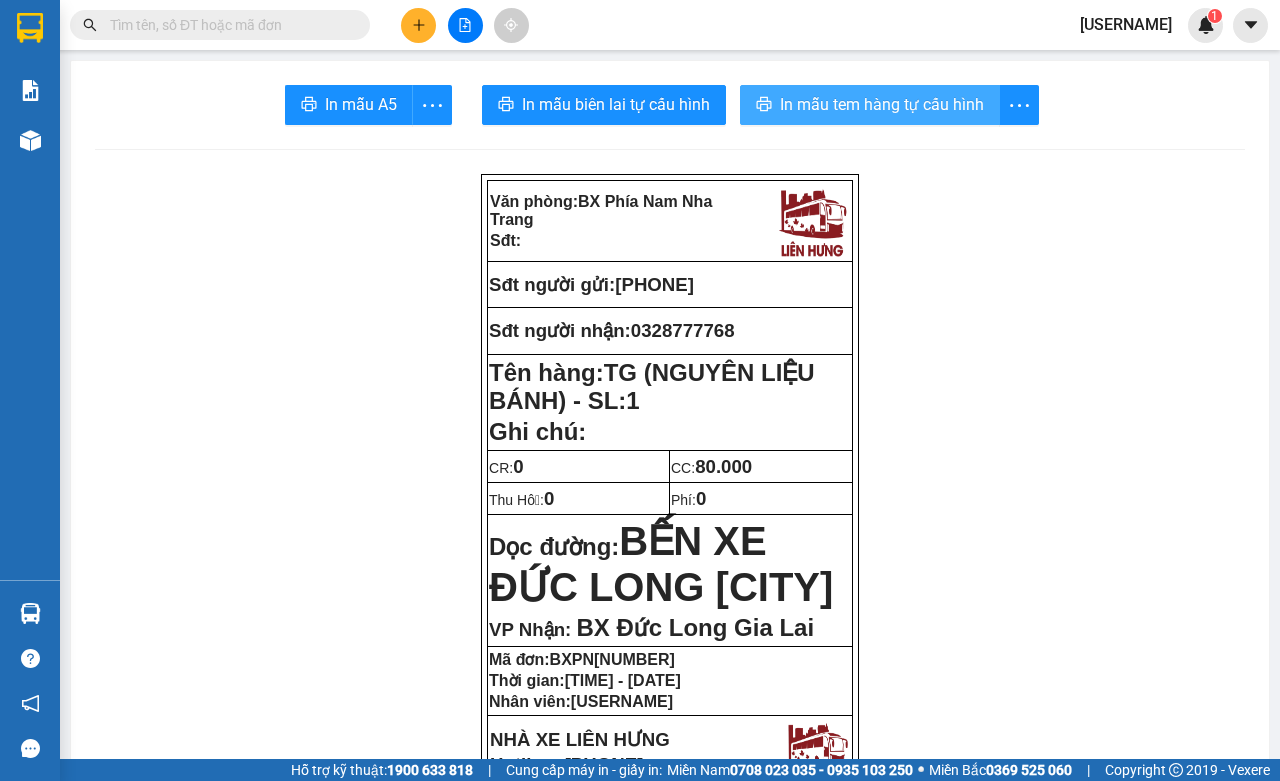 scroll, scrollTop: 0, scrollLeft: 0, axis: both 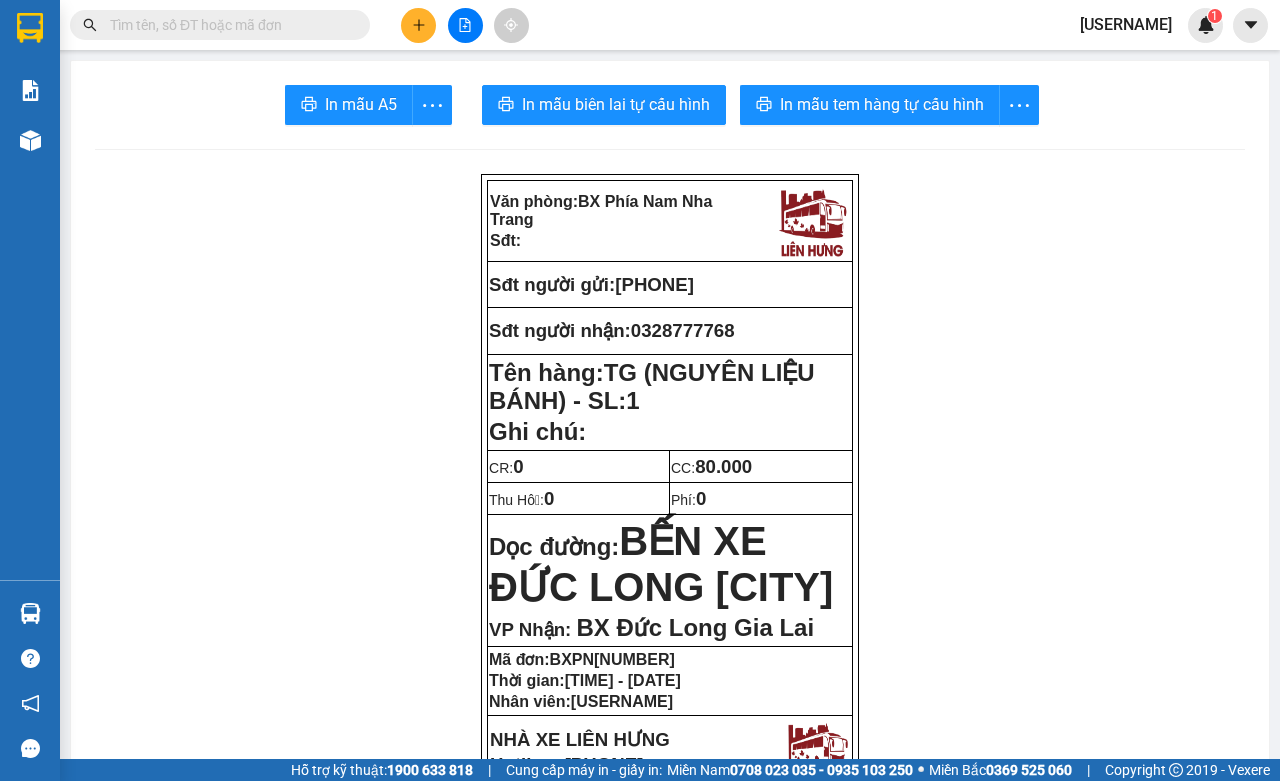 click on "phuongtram.lienhung" at bounding box center [1126, 24] 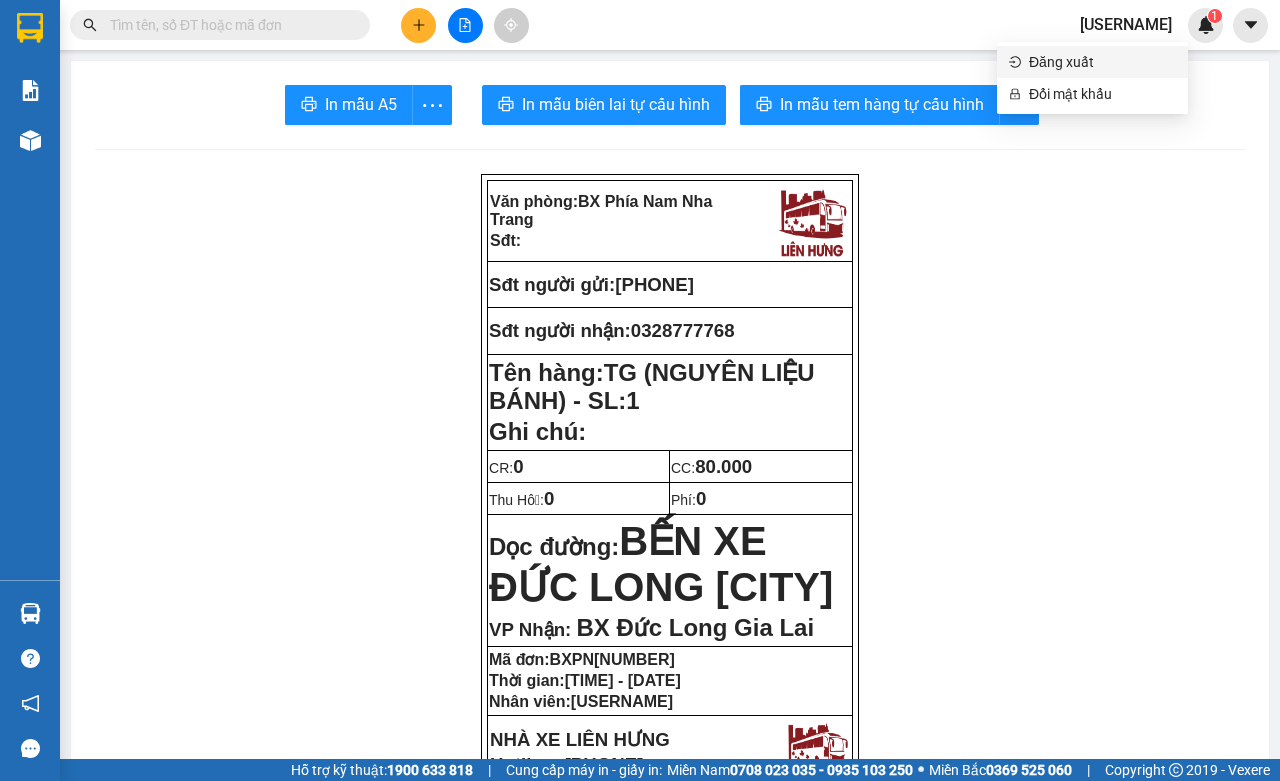 click on "Đăng xuất" at bounding box center [1102, 62] 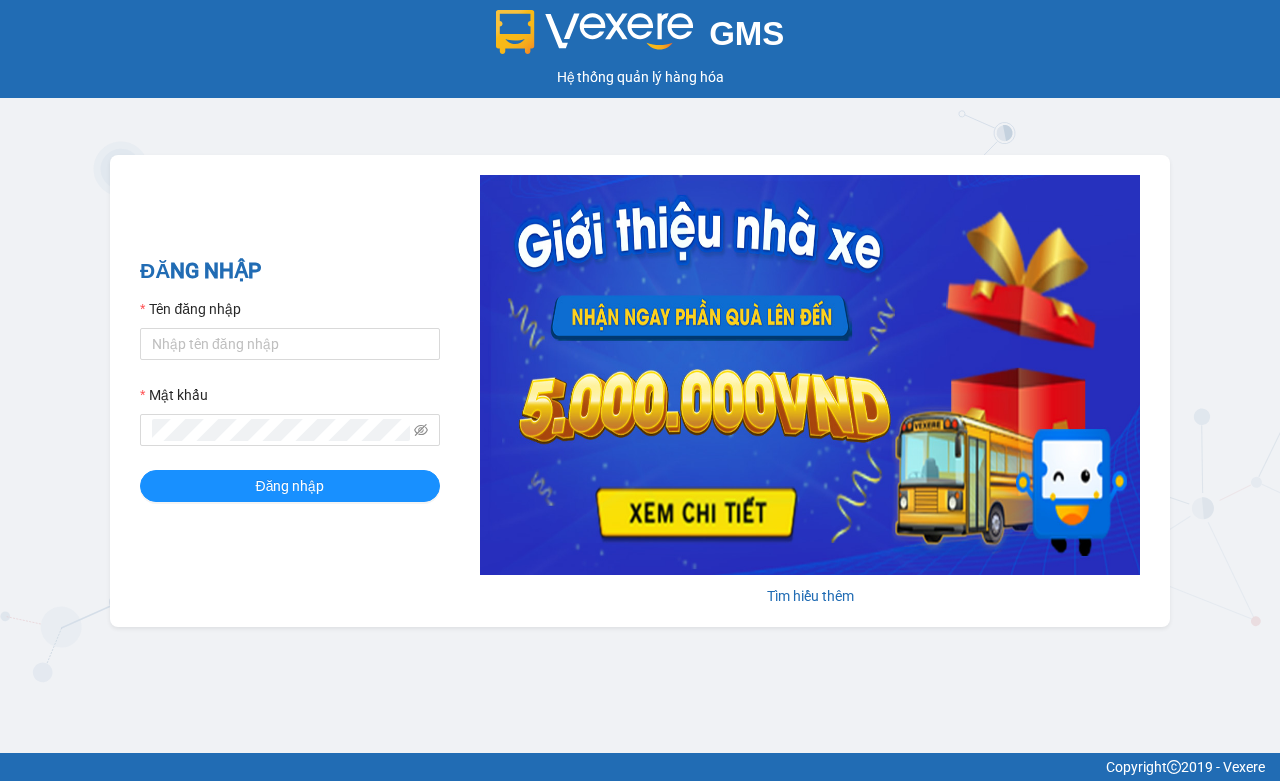 scroll, scrollTop: 0, scrollLeft: 0, axis: both 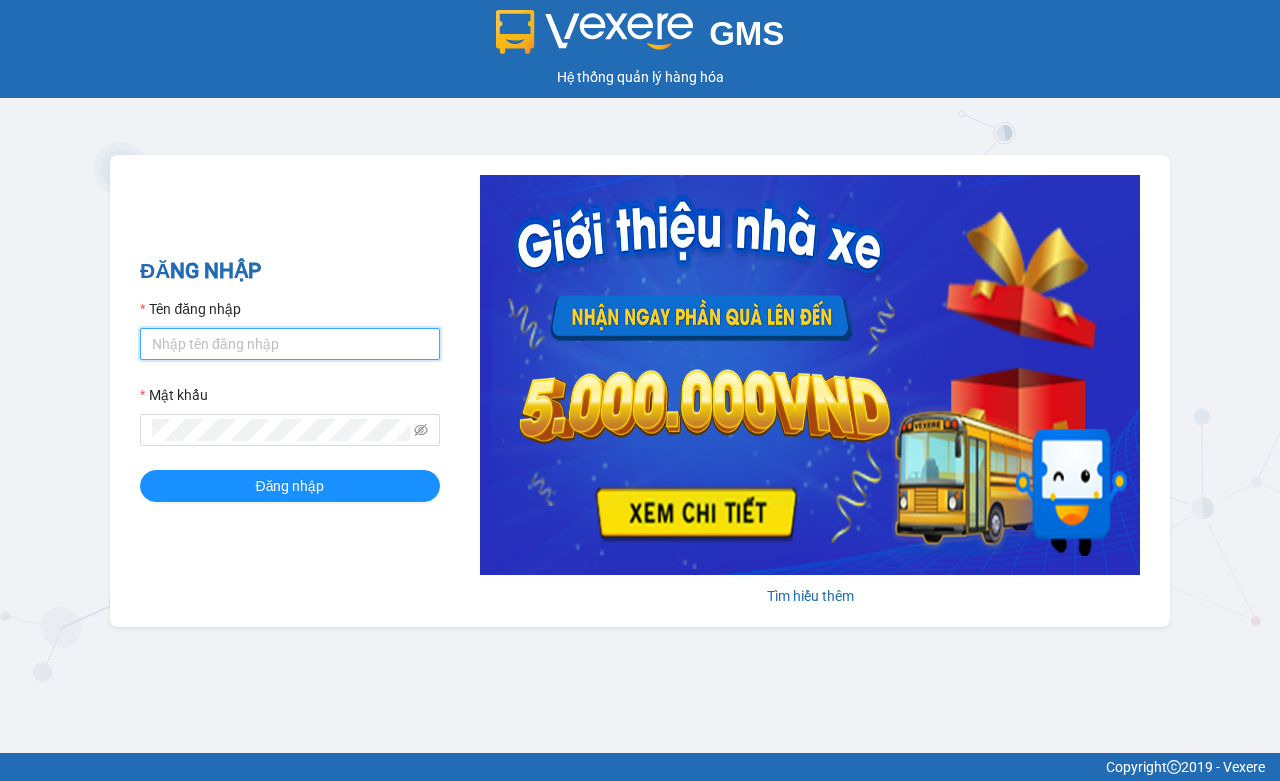 click on "Tên đăng nhập" at bounding box center [290, 344] 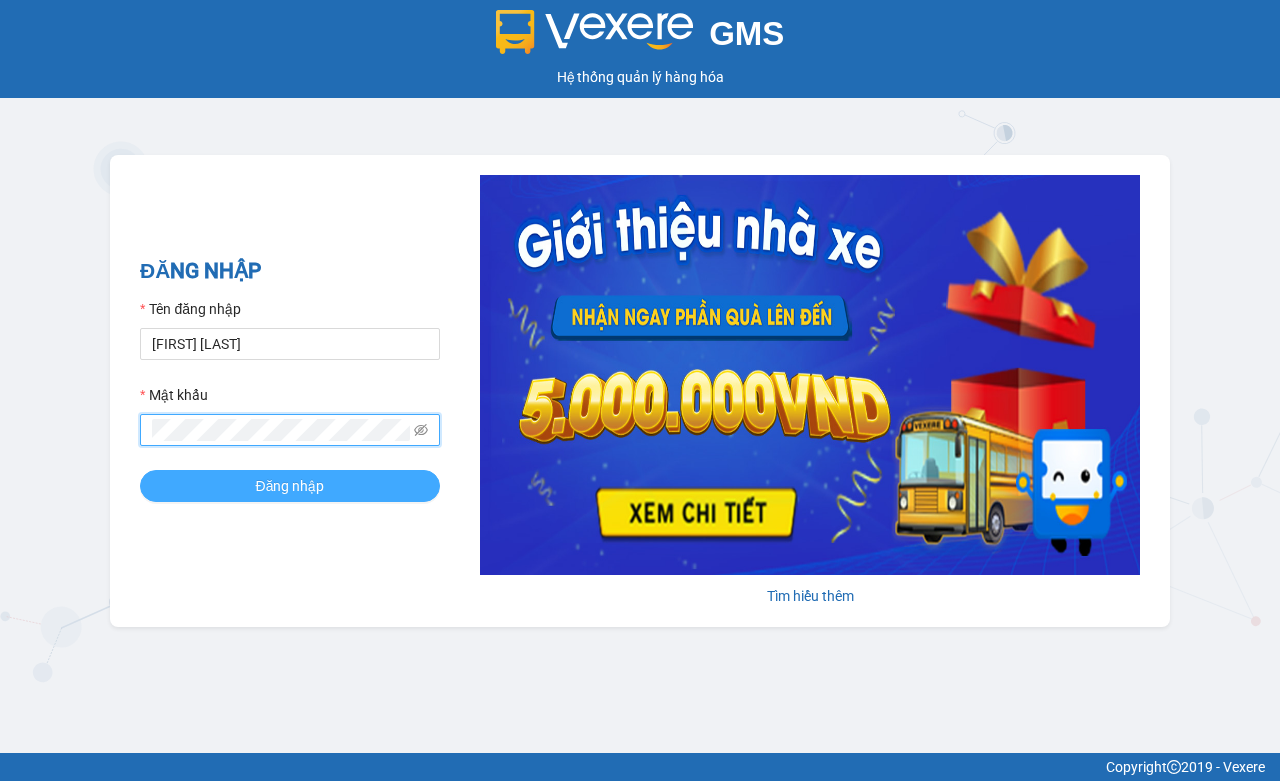 click on "Đăng nhập" at bounding box center (290, 486) 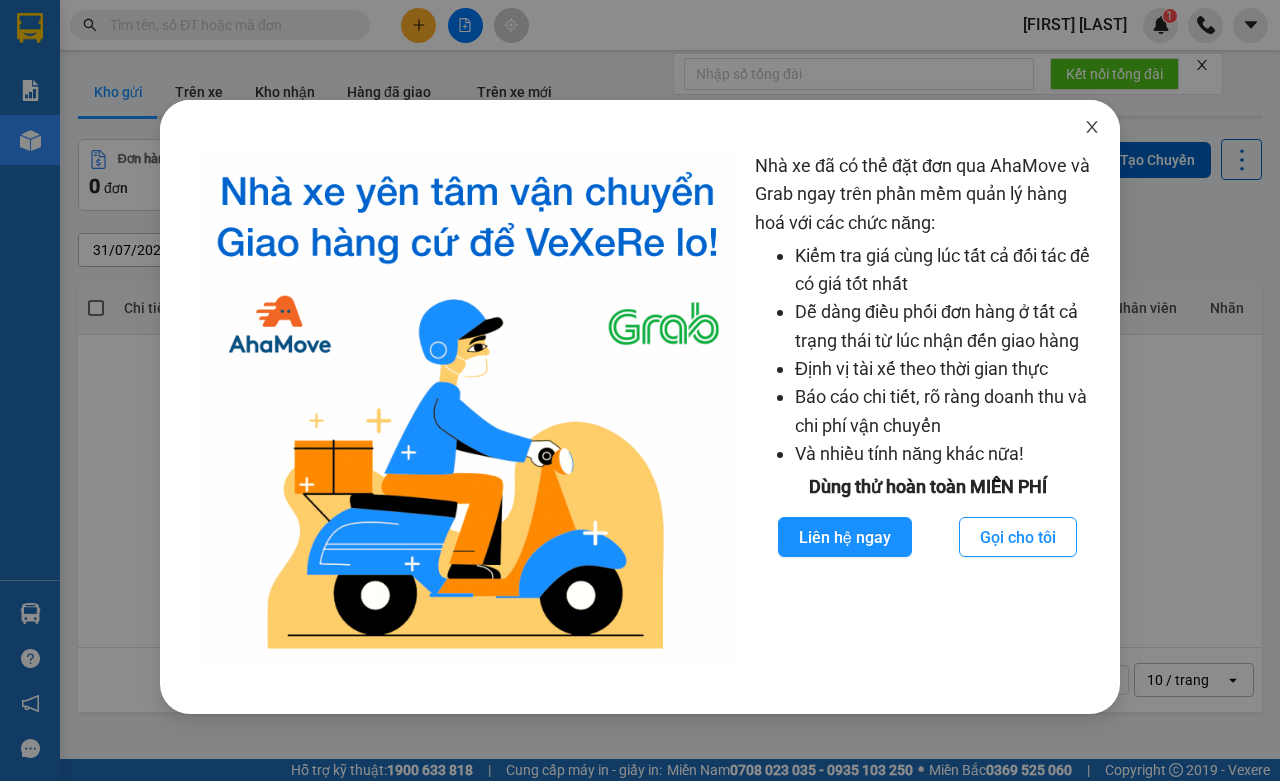 click 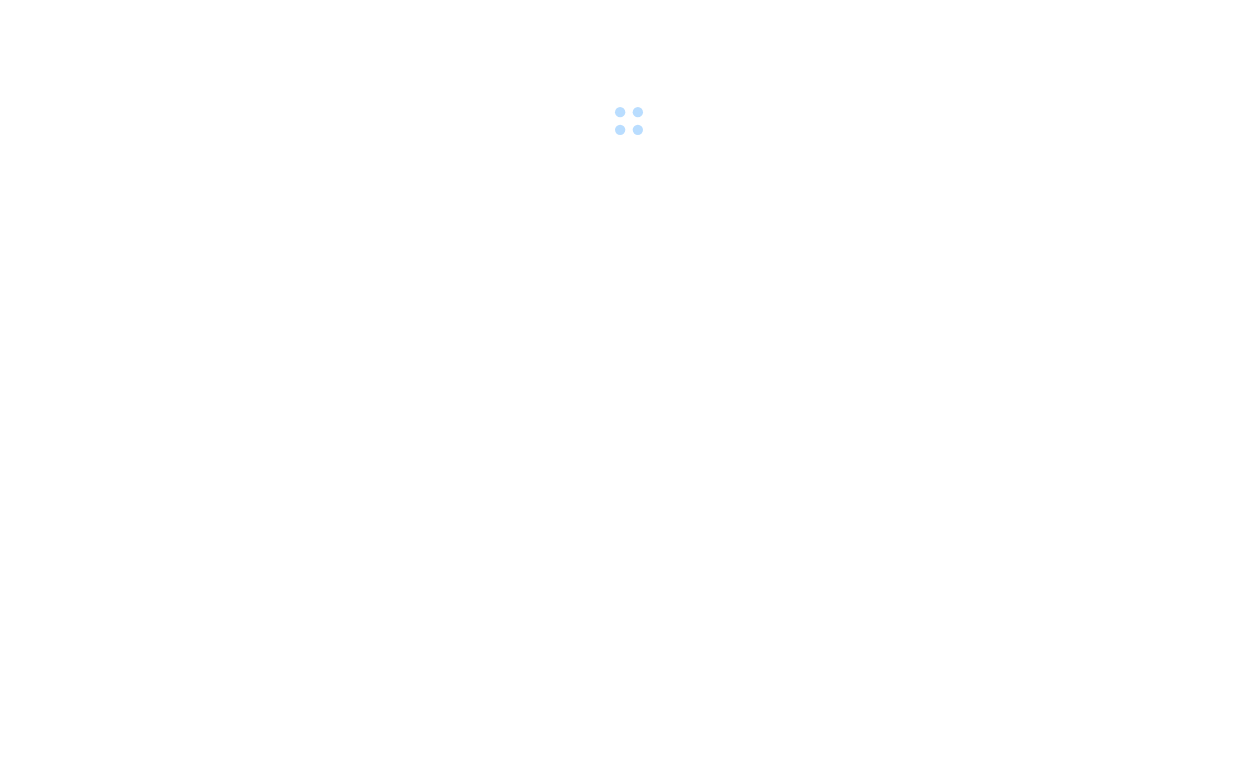 scroll, scrollTop: 0, scrollLeft: 0, axis: both 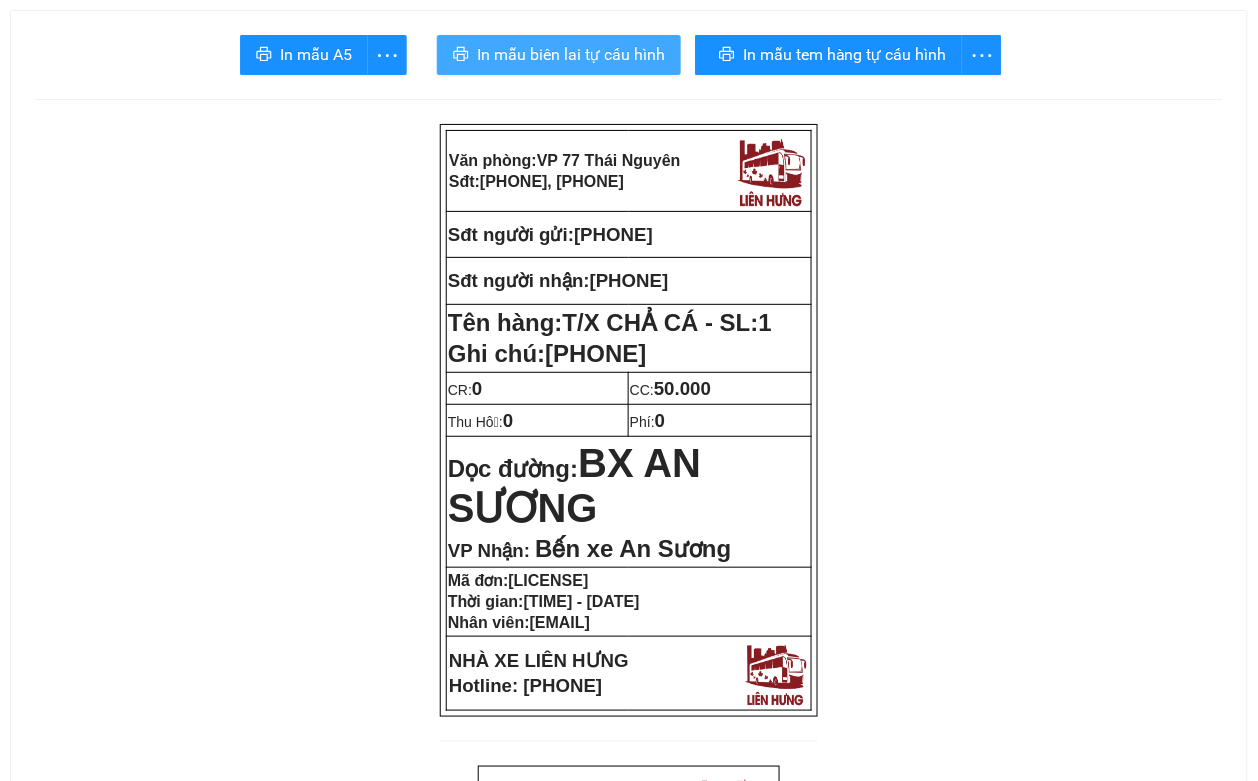 click on "In mẫu biên lai tự cấu hình" at bounding box center (571, 54) 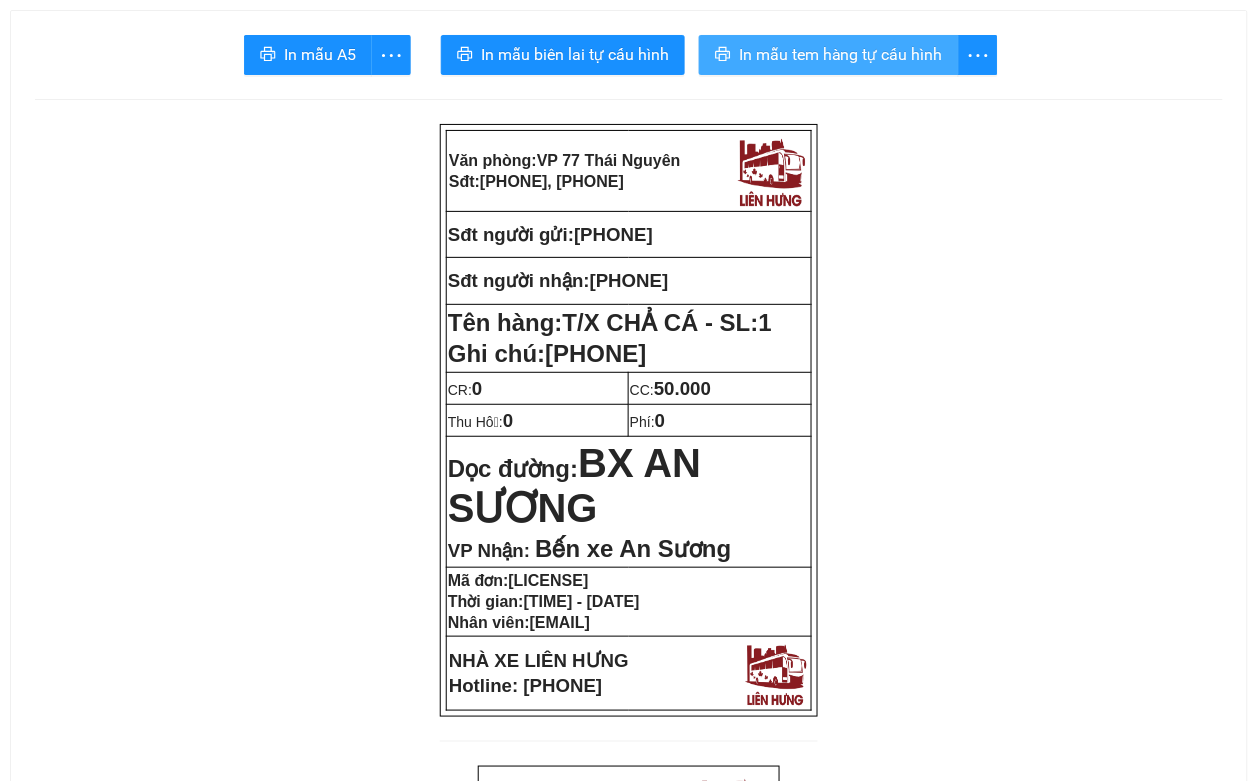click on "In mẫu tem hàng tự cấu hình" at bounding box center [841, 54] 